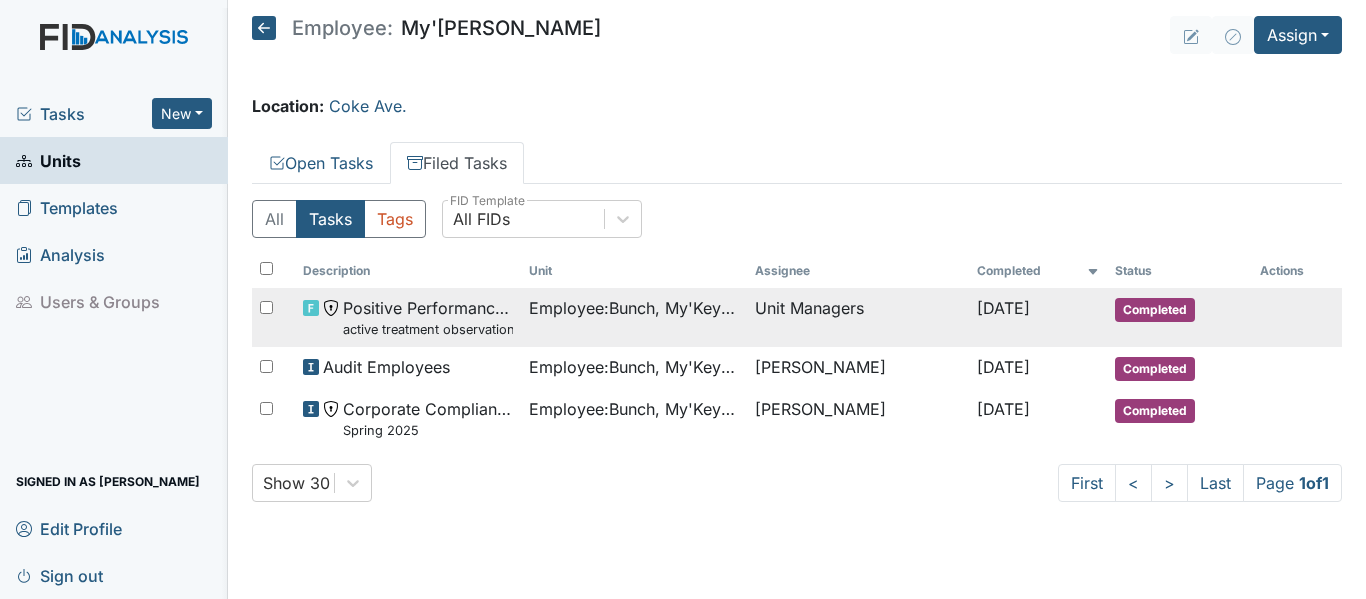 scroll, scrollTop: 0, scrollLeft: 0, axis: both 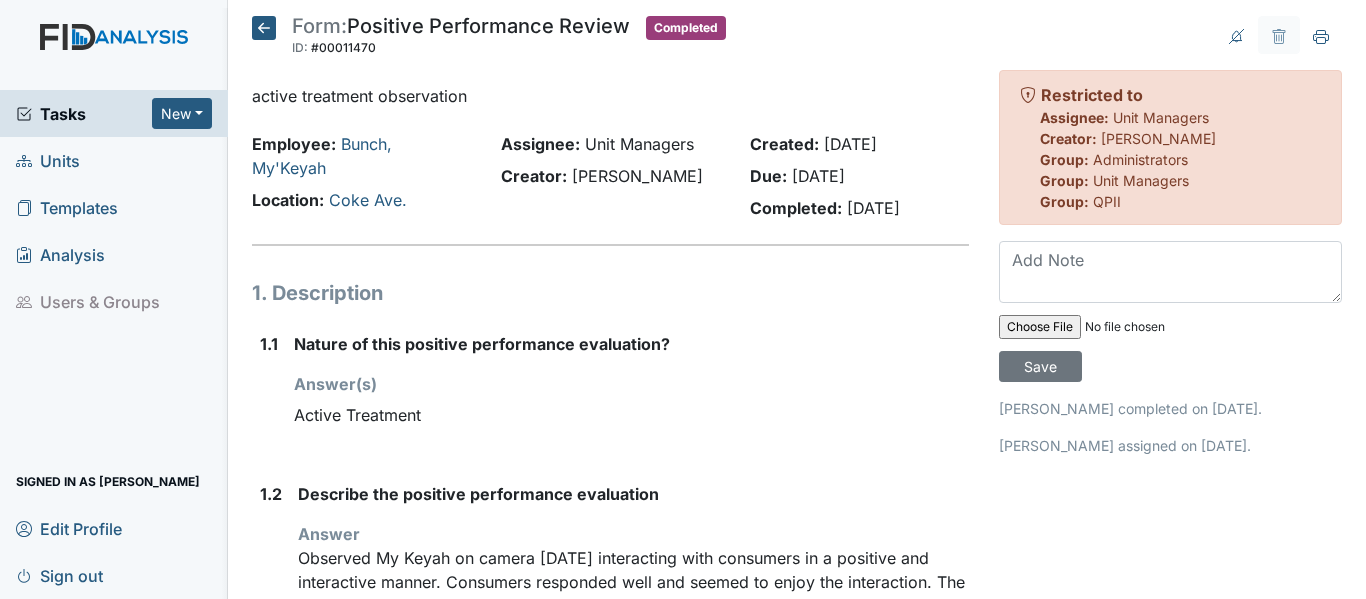 click 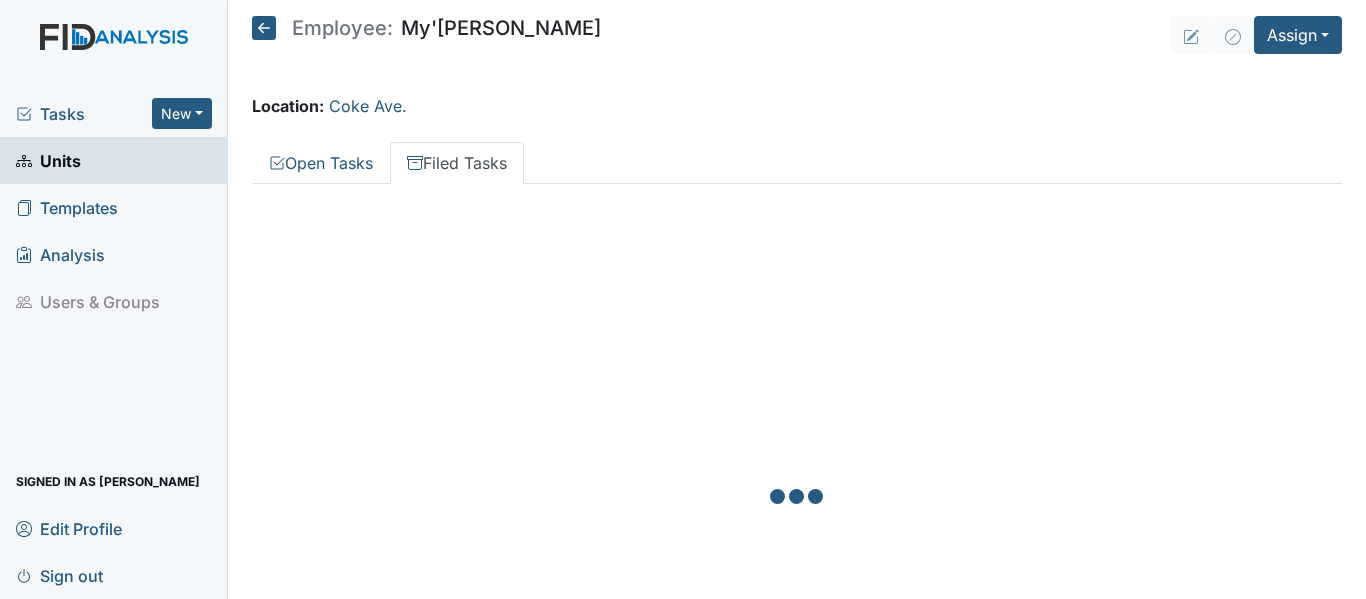 scroll, scrollTop: 0, scrollLeft: 0, axis: both 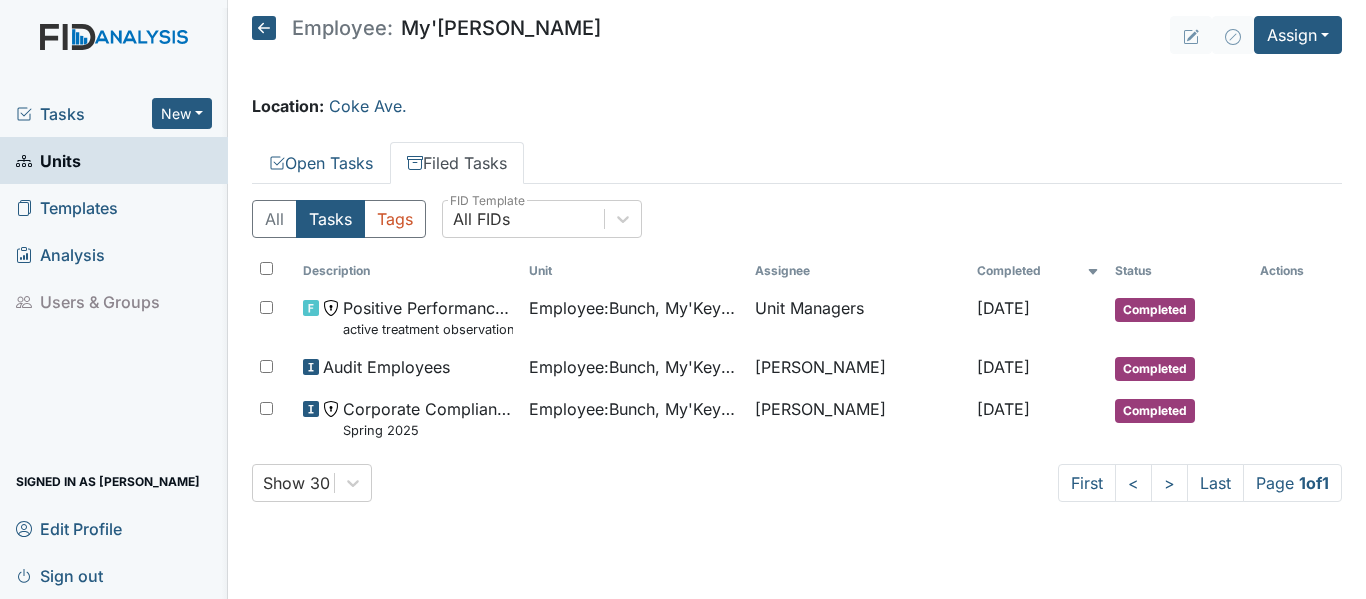click 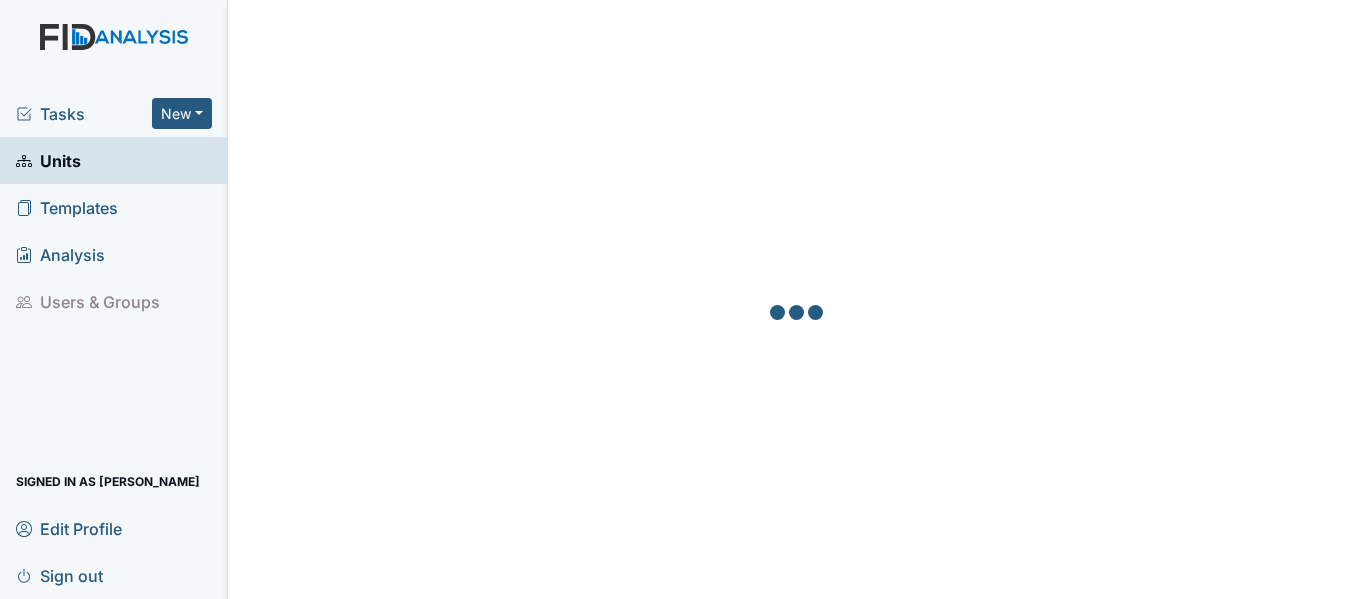 scroll, scrollTop: 0, scrollLeft: 0, axis: both 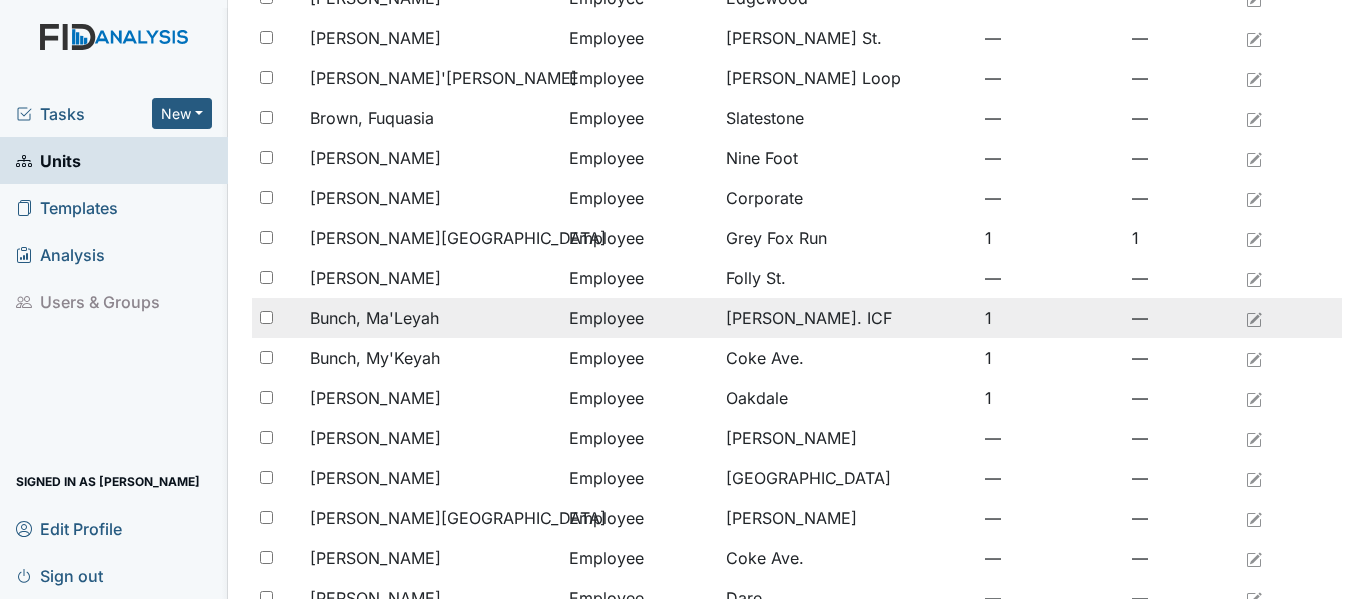 click on "Bunch, Ma'Leyah" at bounding box center [374, 318] 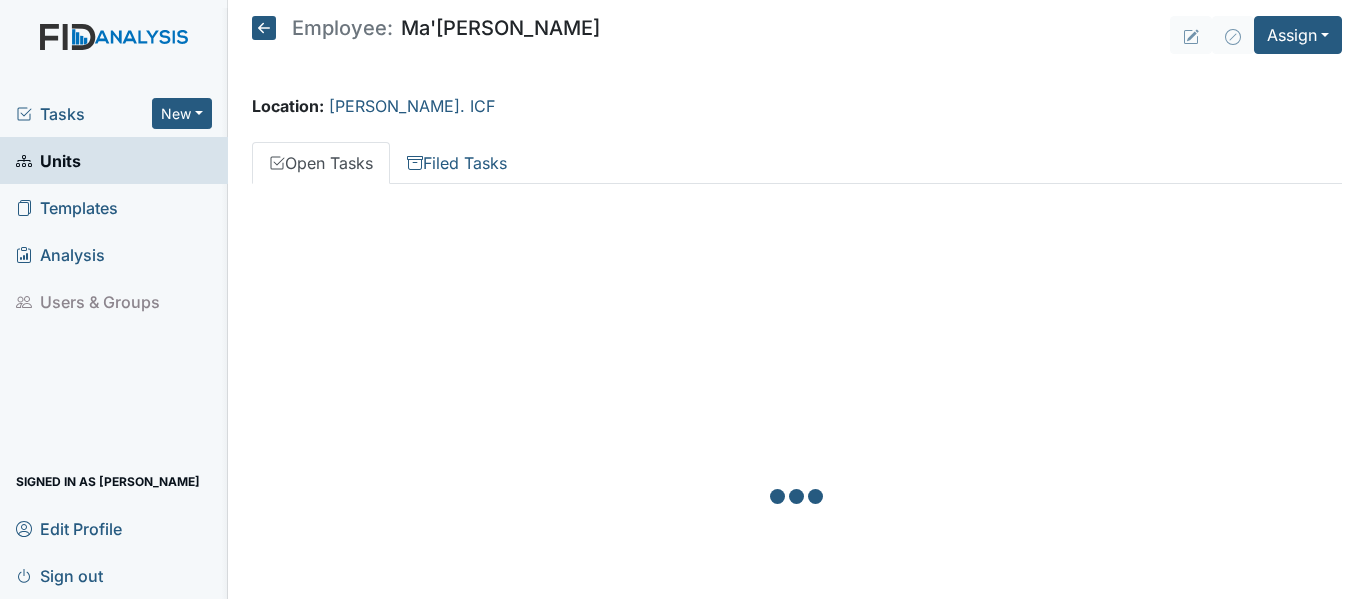 scroll, scrollTop: 0, scrollLeft: 0, axis: both 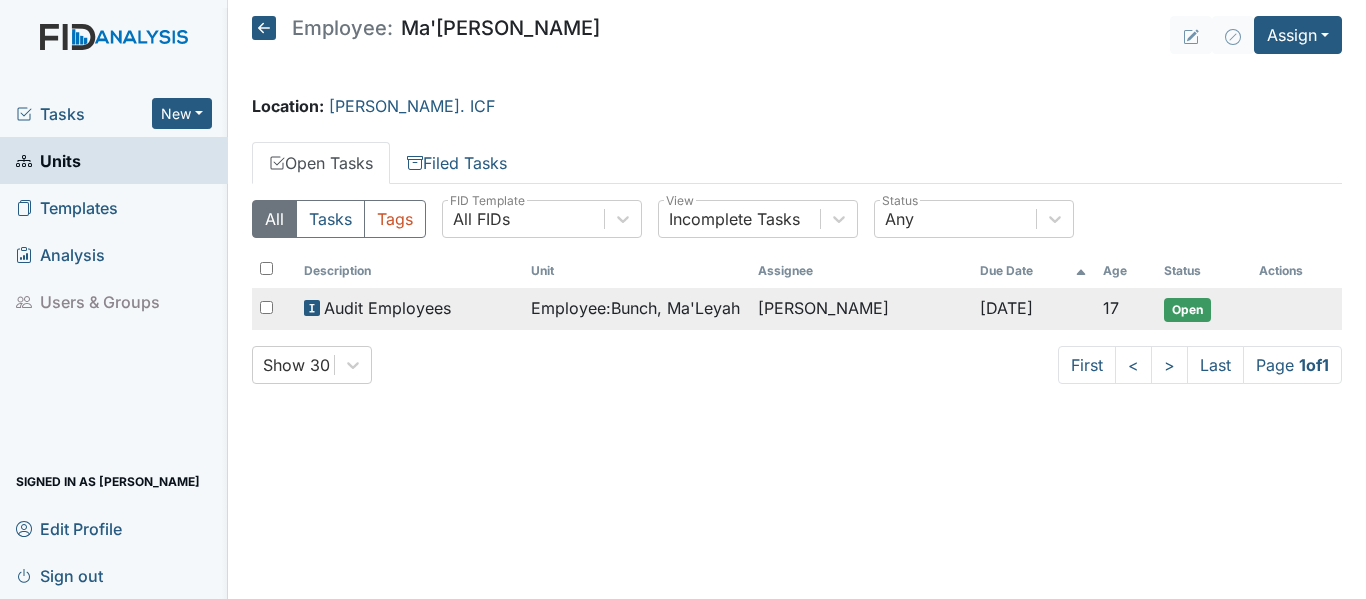 click on "Audit Employees" at bounding box center (387, 308) 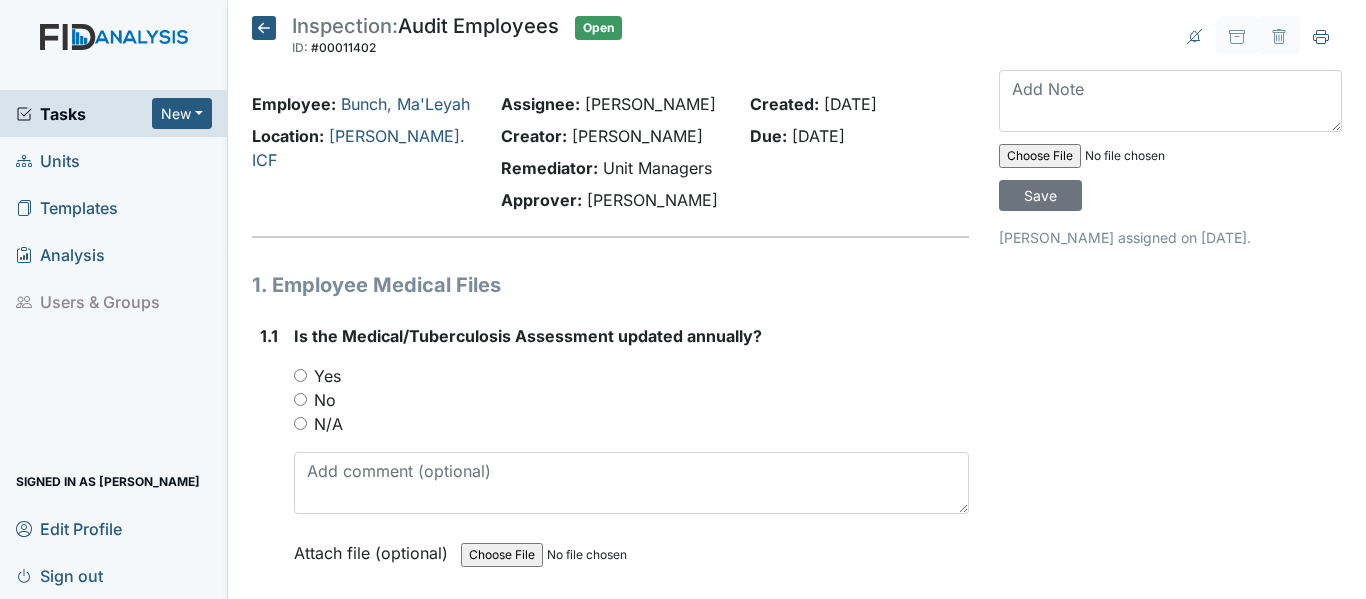 scroll, scrollTop: 0, scrollLeft: 0, axis: both 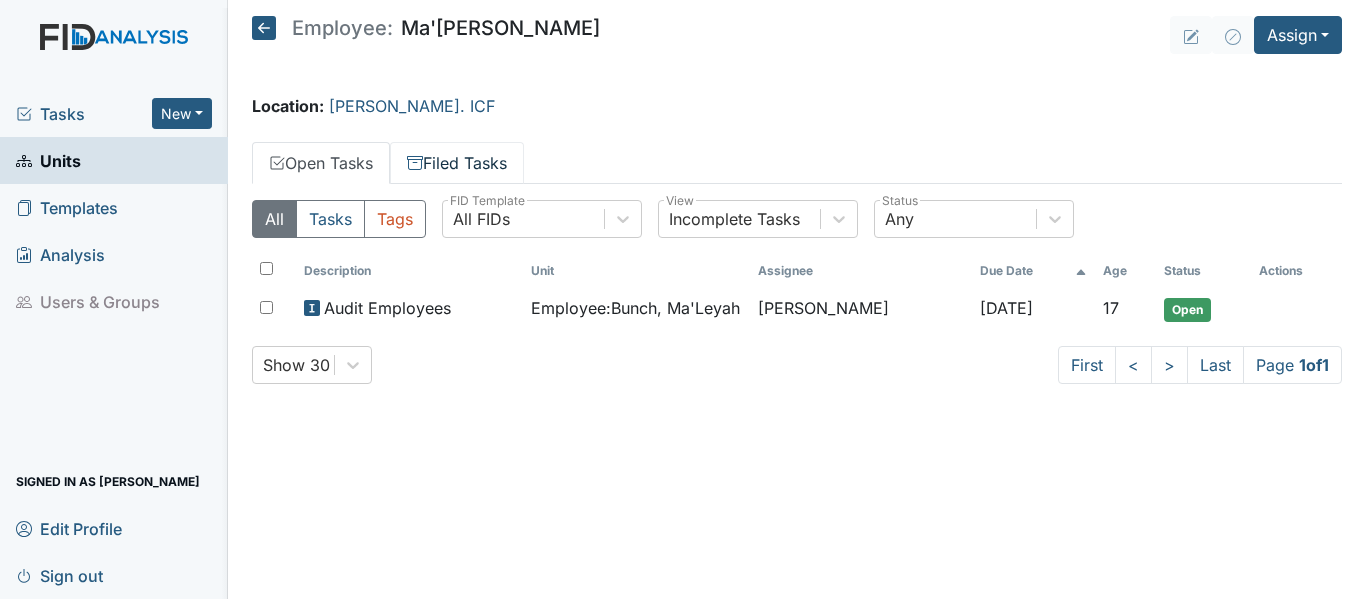 click on "Filed Tasks" at bounding box center [457, 163] 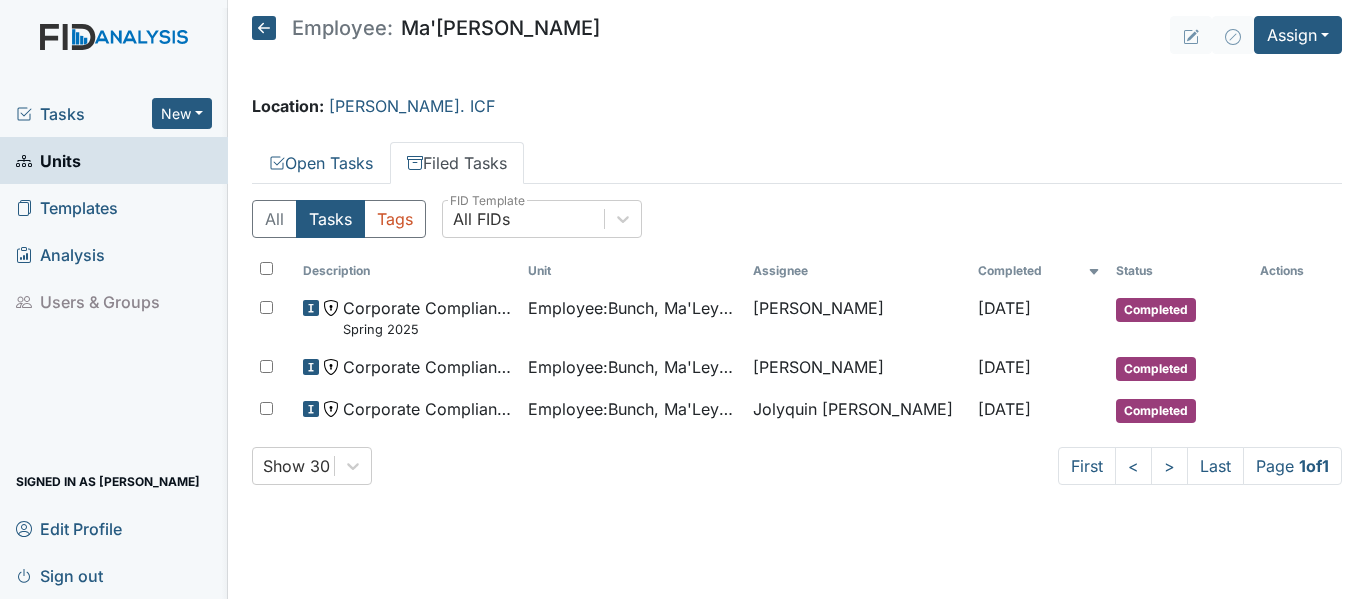 click 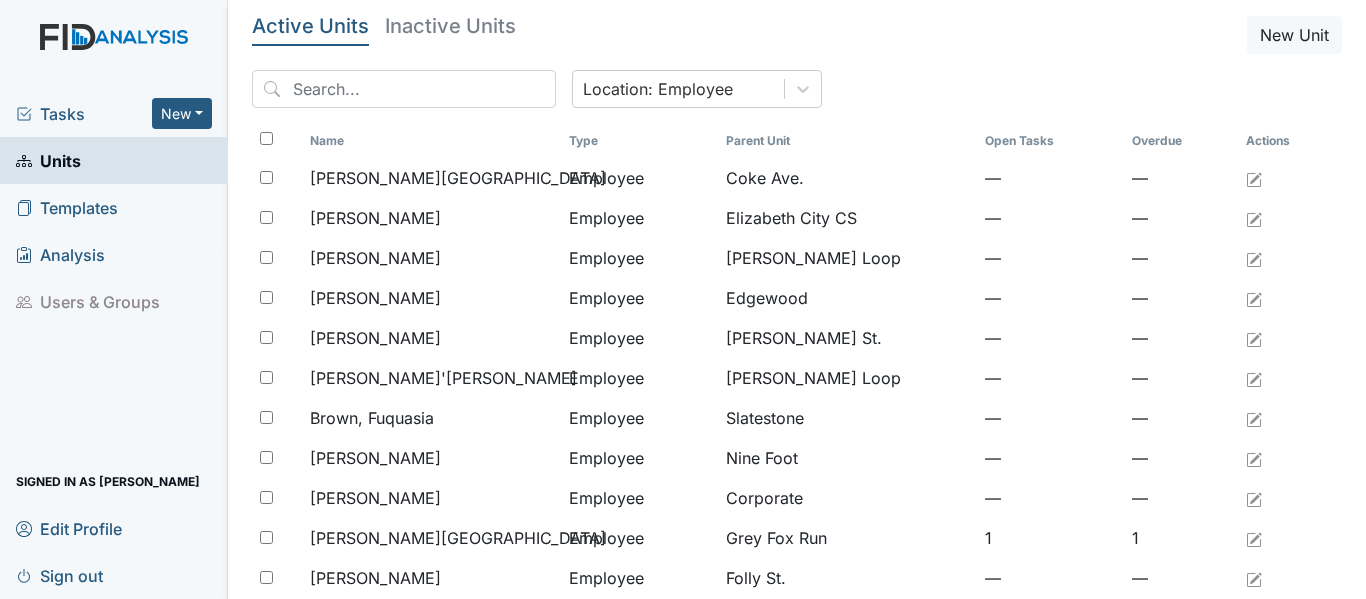 scroll, scrollTop: 0, scrollLeft: 0, axis: both 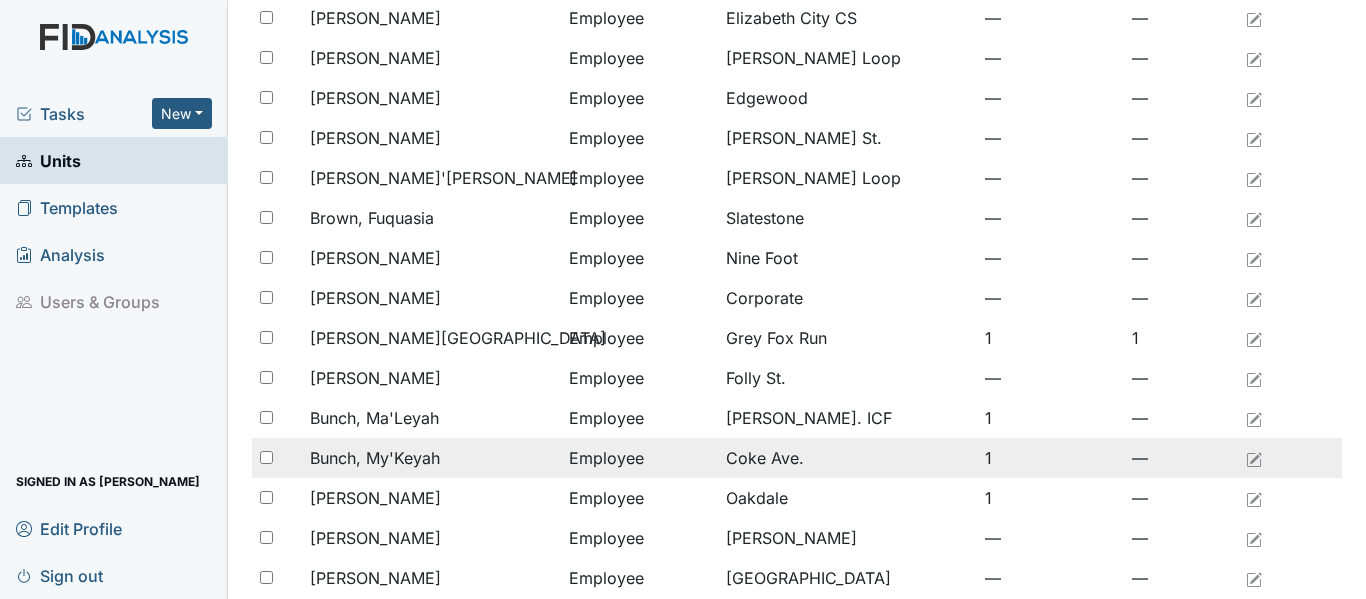 click on "Bunch, My'Keyah" at bounding box center [375, 458] 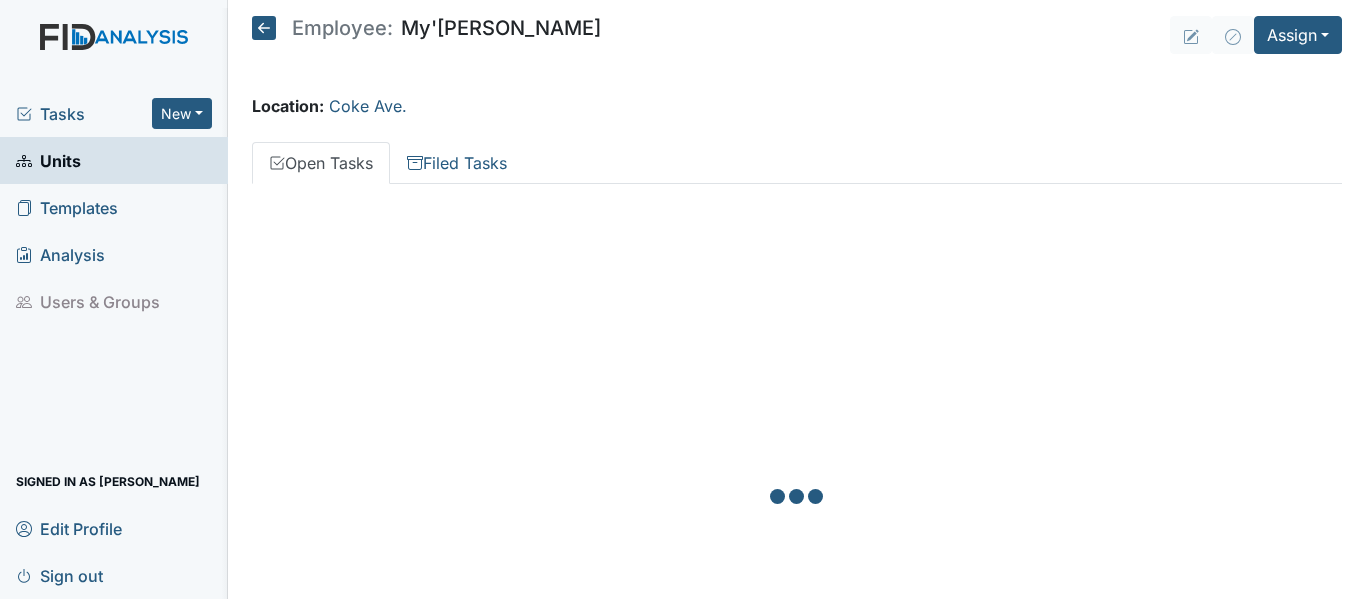 scroll, scrollTop: 0, scrollLeft: 0, axis: both 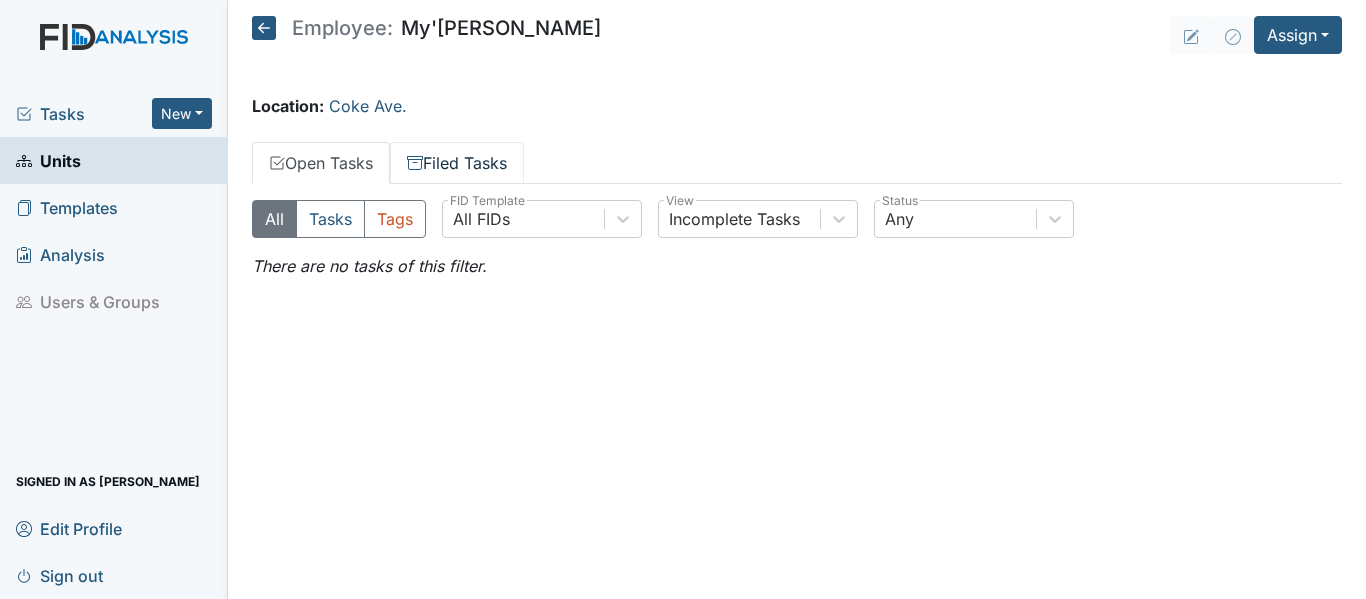click on "Filed Tasks" at bounding box center (457, 163) 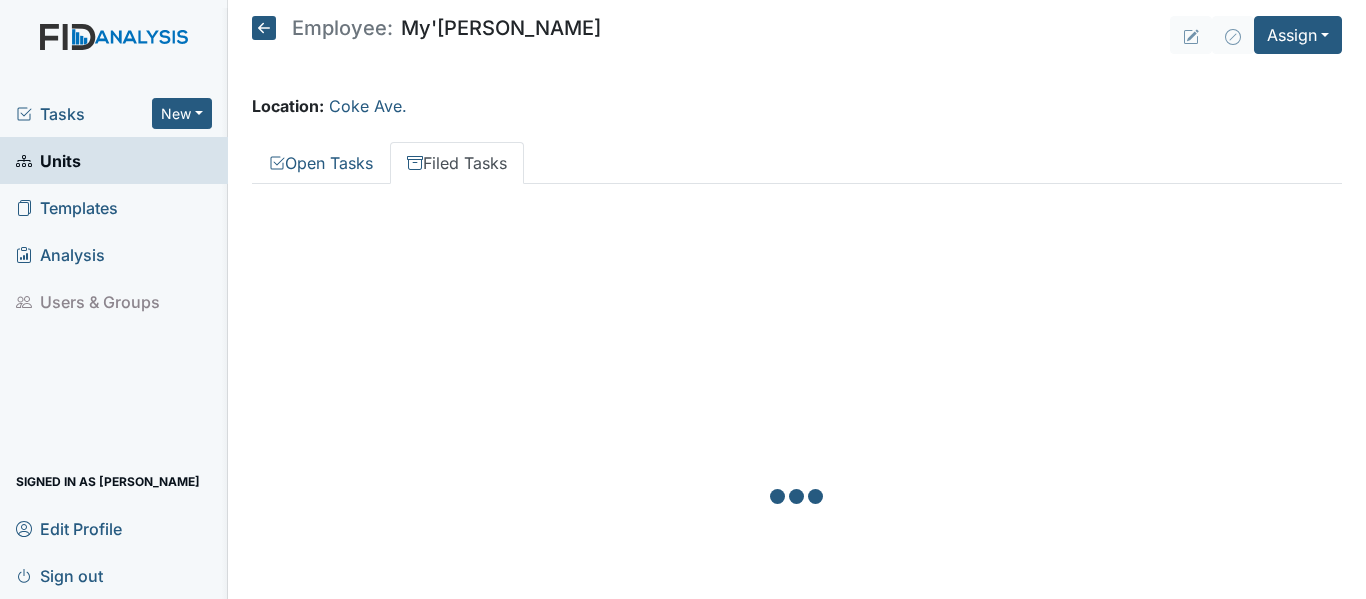 scroll, scrollTop: 0, scrollLeft: 0, axis: both 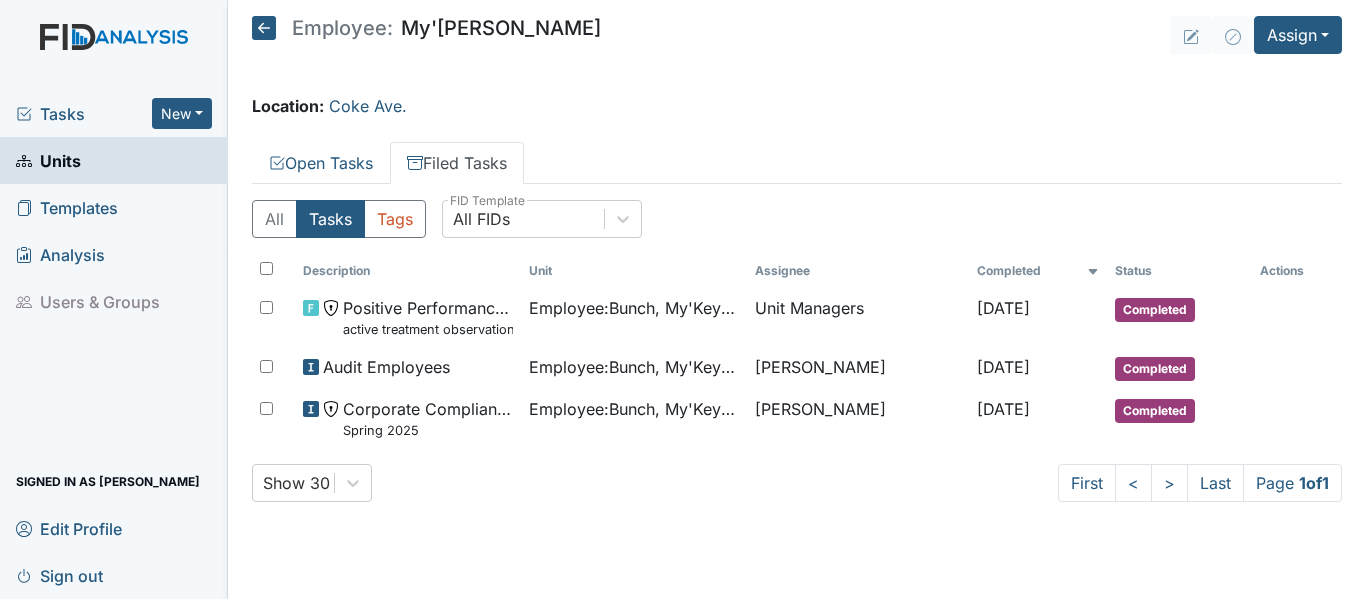 click 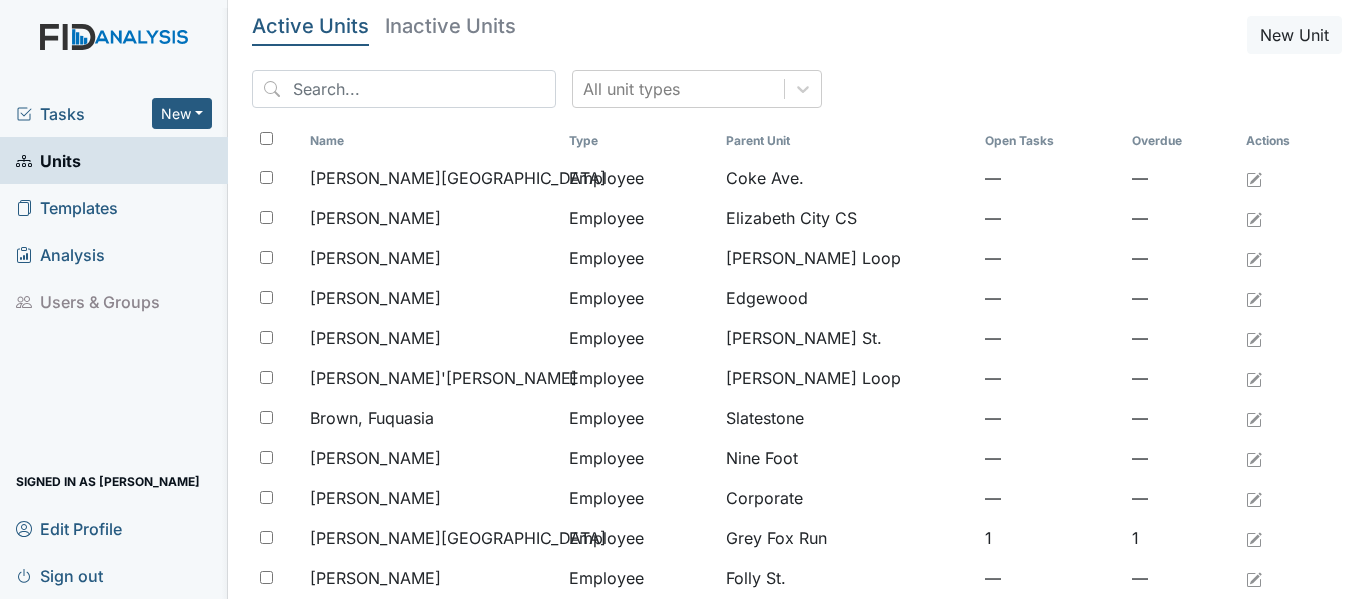 scroll, scrollTop: 0, scrollLeft: 0, axis: both 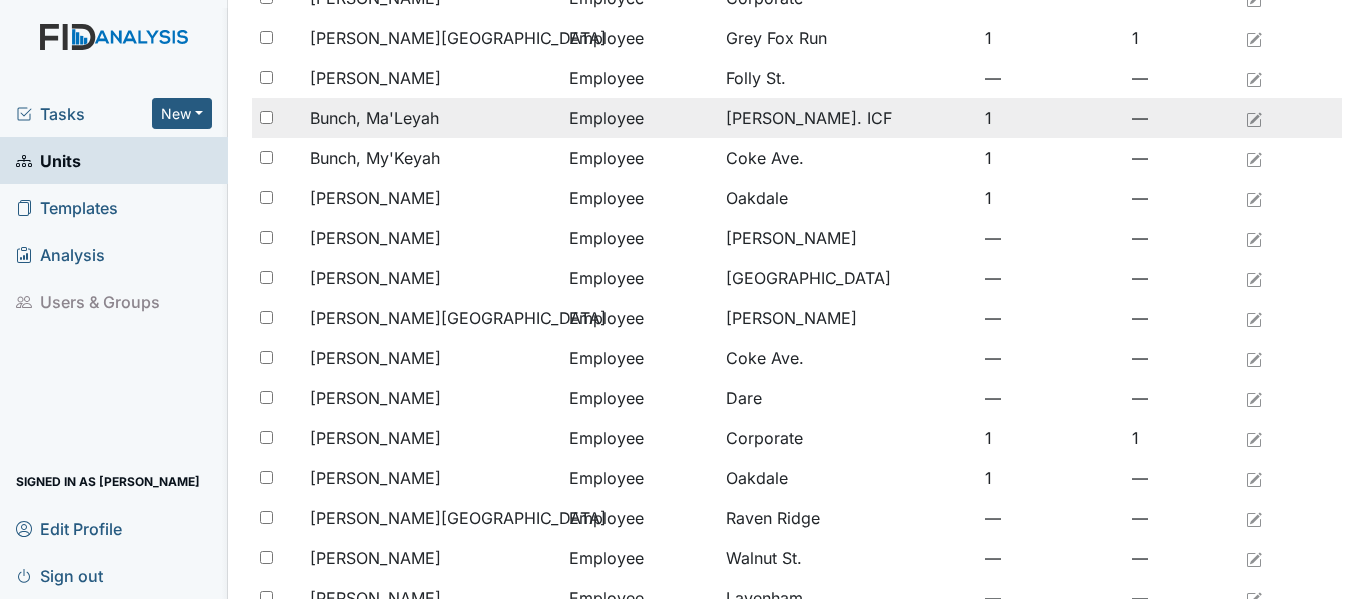 click on "Bunch, Ma'Leyah" at bounding box center [374, 118] 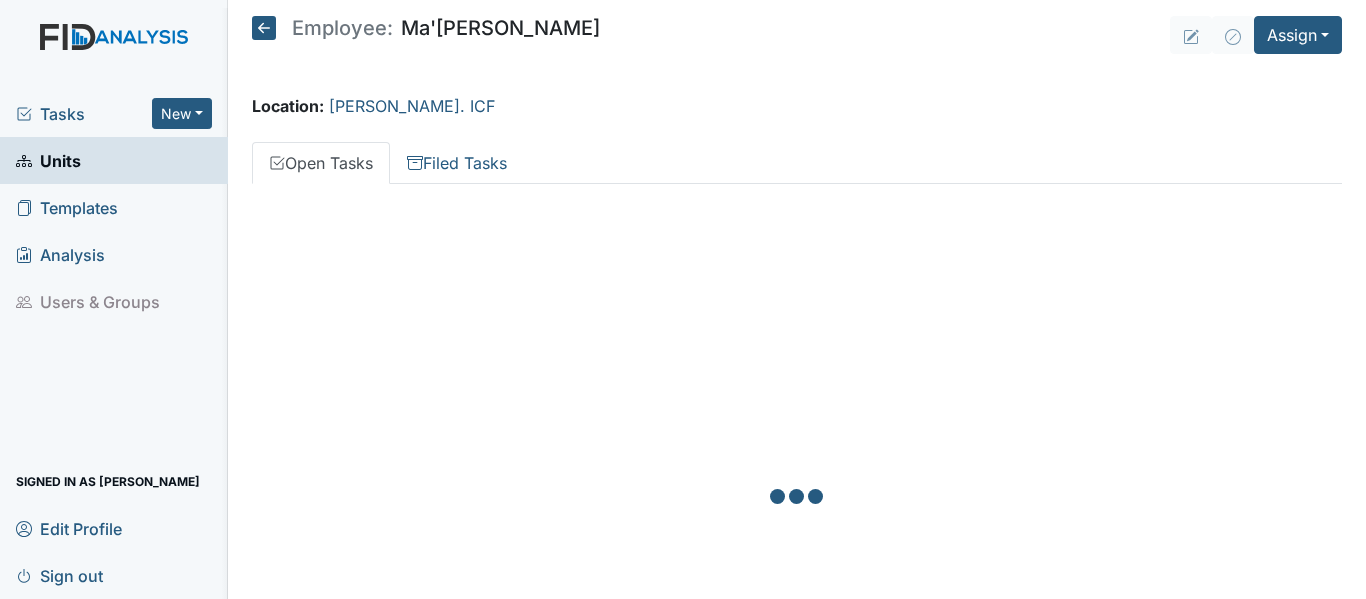 scroll, scrollTop: 0, scrollLeft: 0, axis: both 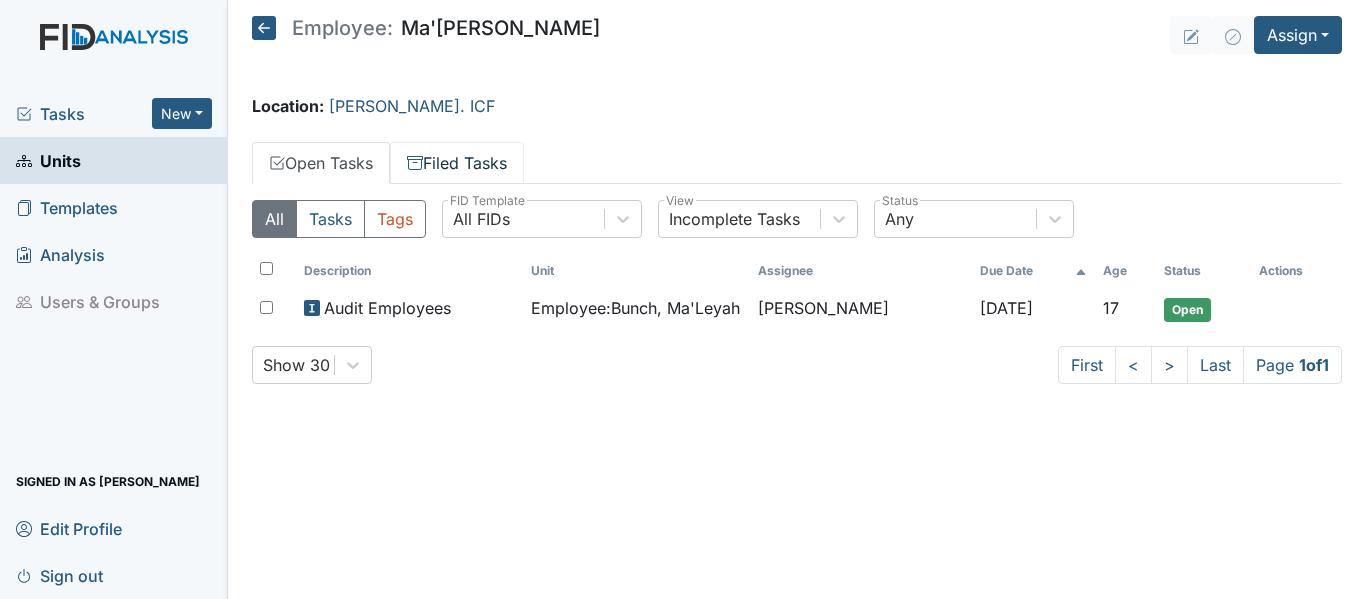 click on "Filed Tasks" at bounding box center [457, 163] 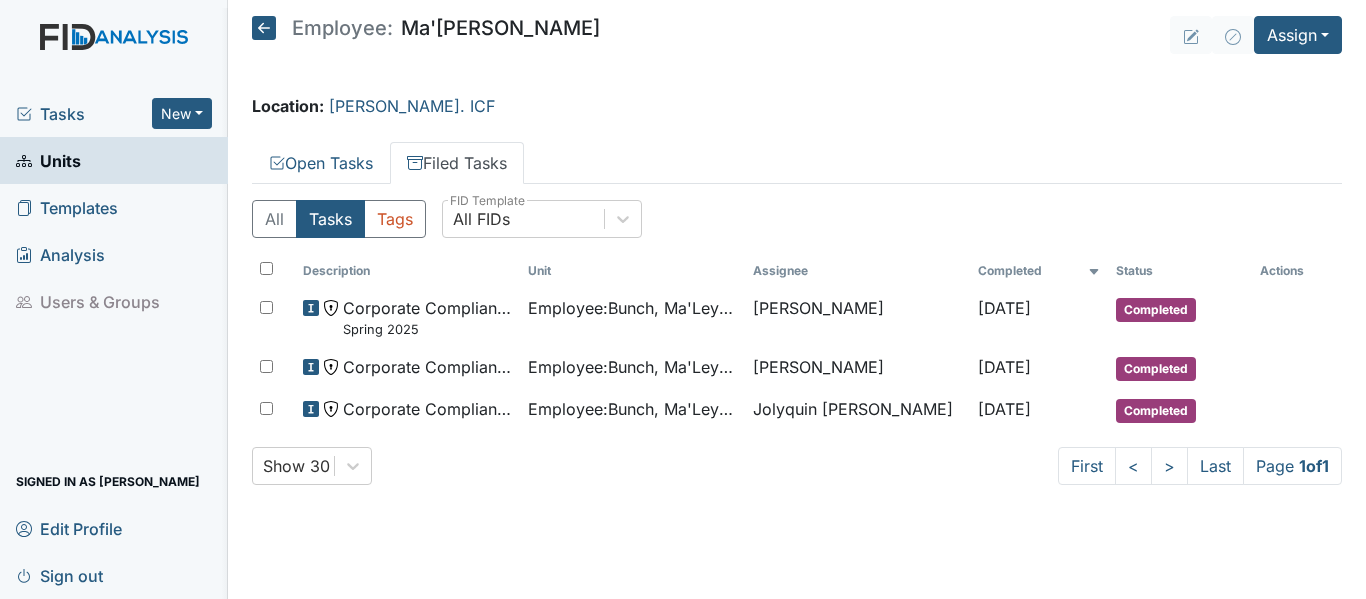 click on "Units" at bounding box center (48, 160) 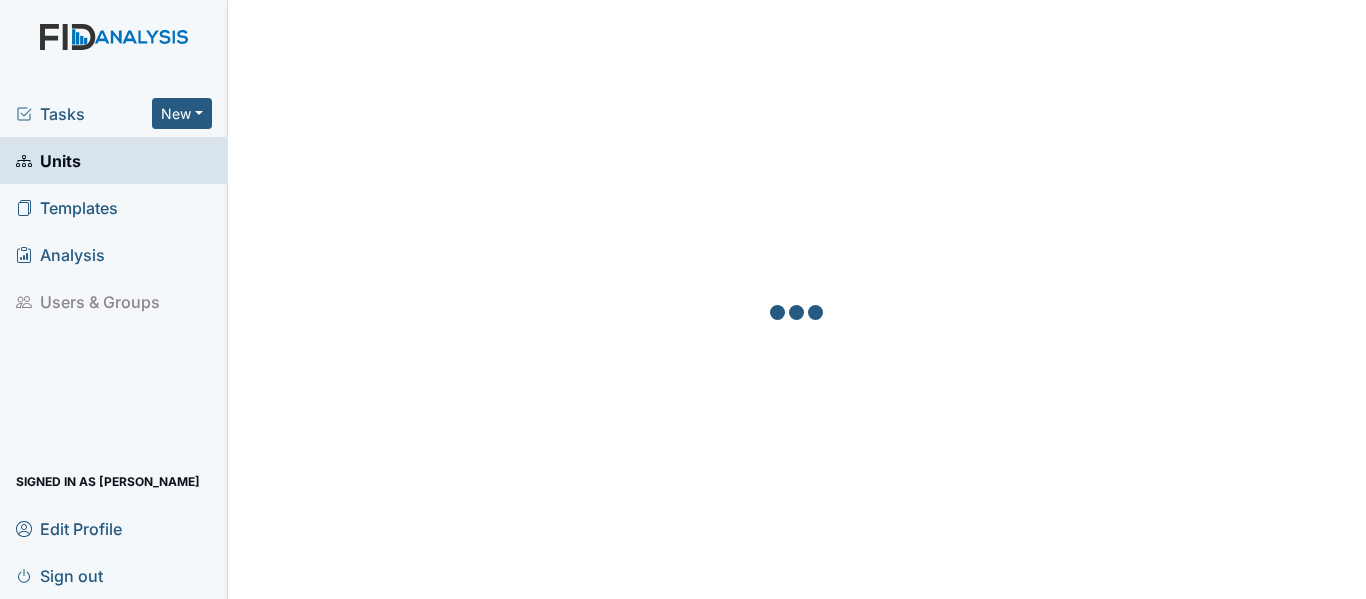 scroll, scrollTop: 0, scrollLeft: 0, axis: both 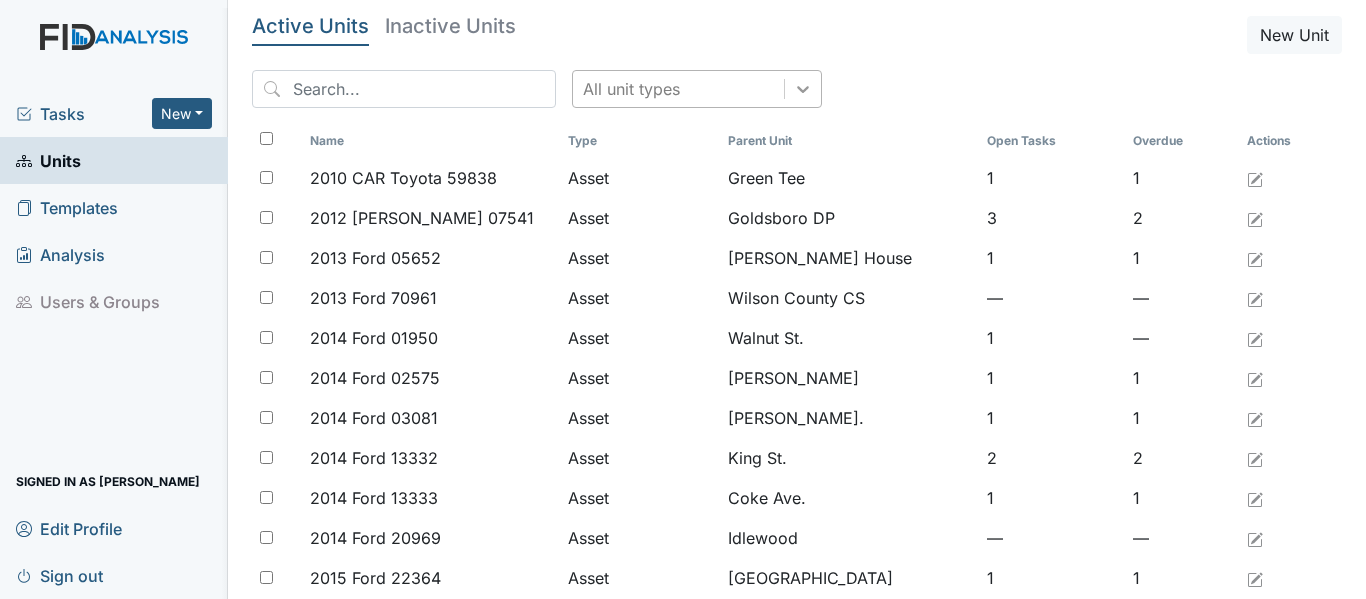 click 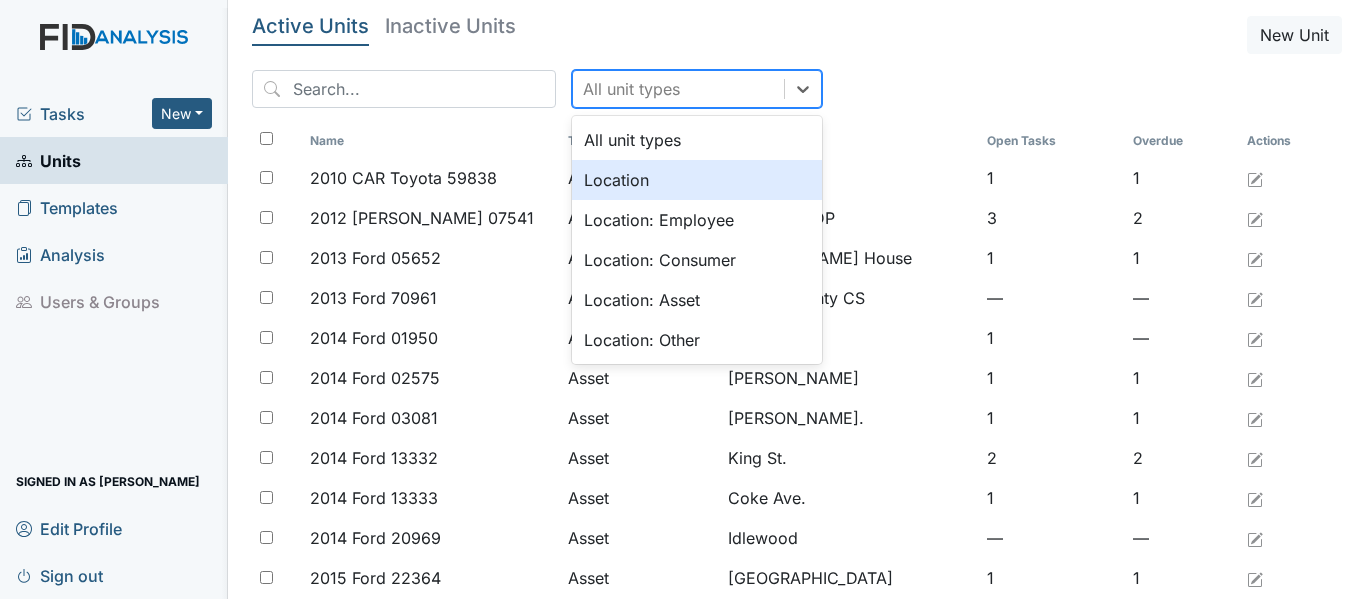 click on "Location" at bounding box center [697, 180] 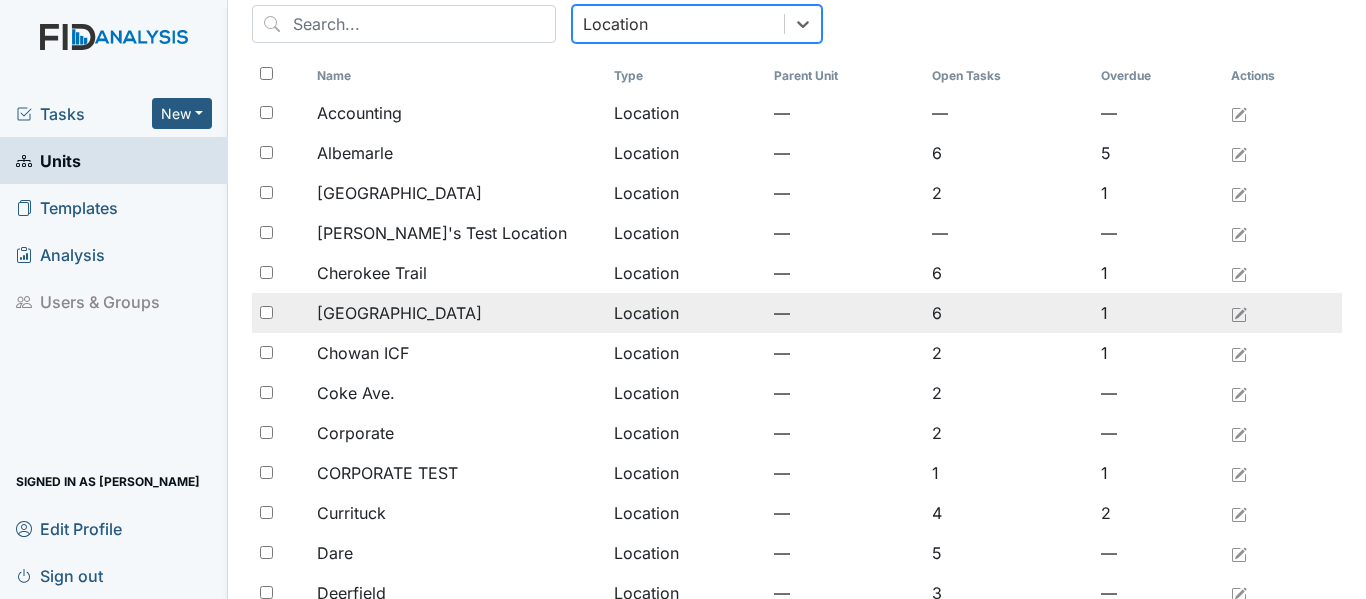 scroll, scrollTop: 100, scrollLeft: 0, axis: vertical 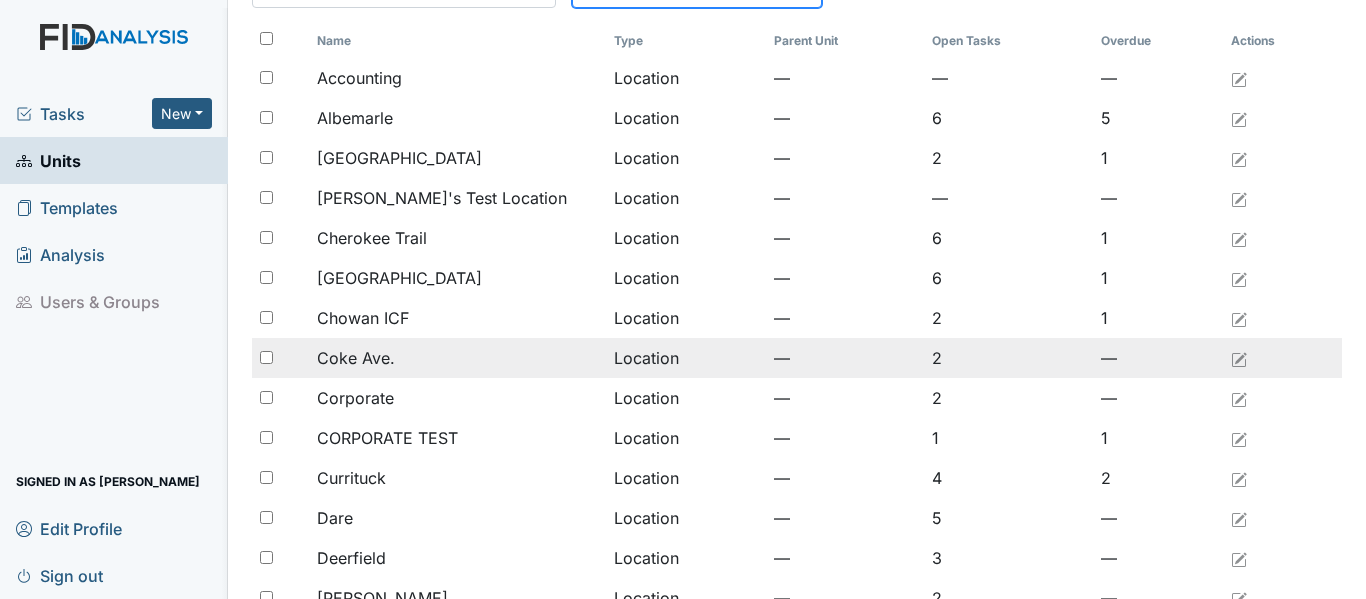 click on "Coke Ave." at bounding box center (457, 358) 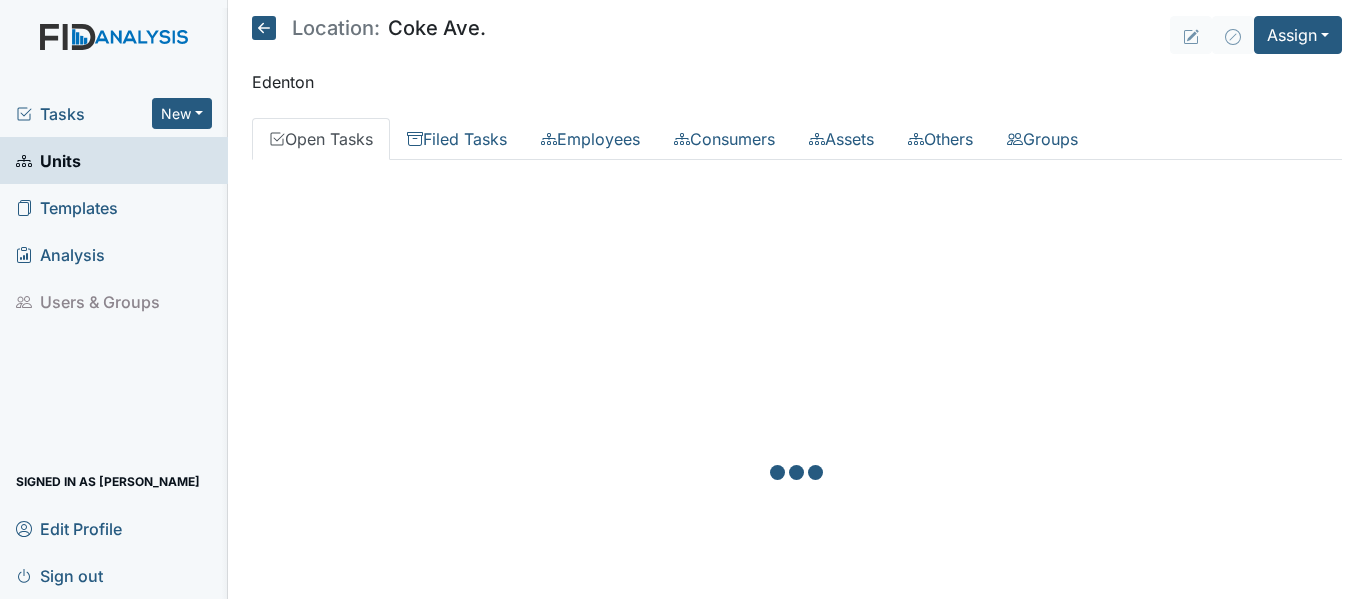 scroll, scrollTop: 0, scrollLeft: 0, axis: both 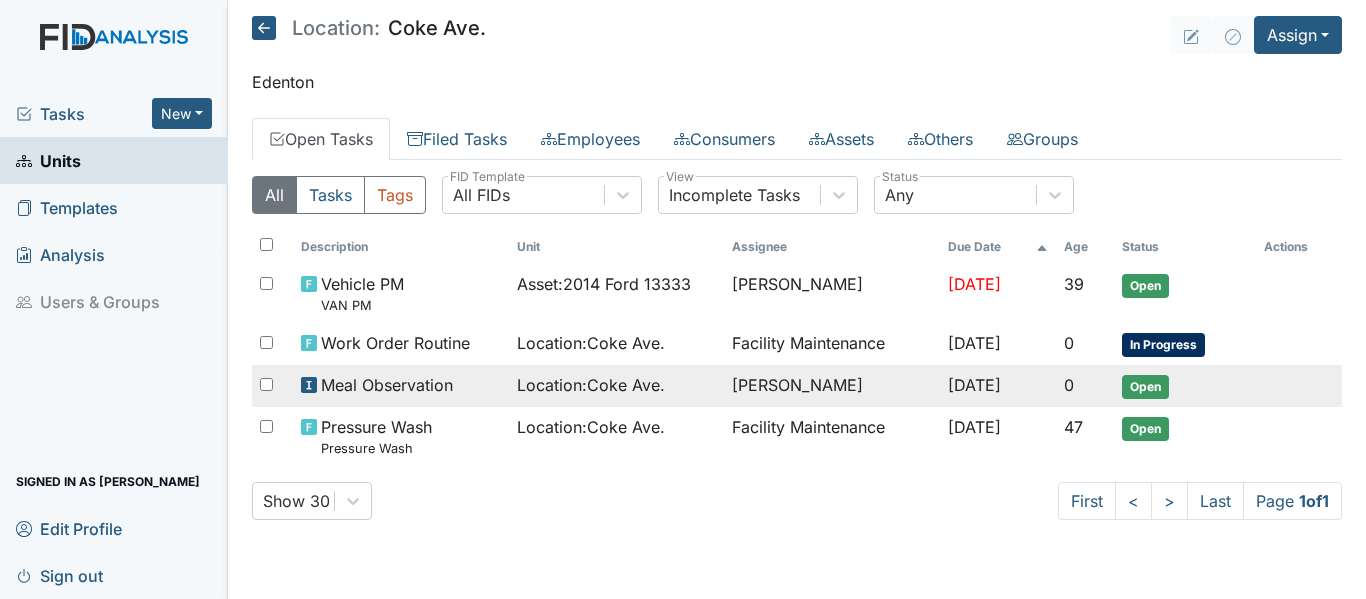 click on "Meal Observation" at bounding box center [387, 385] 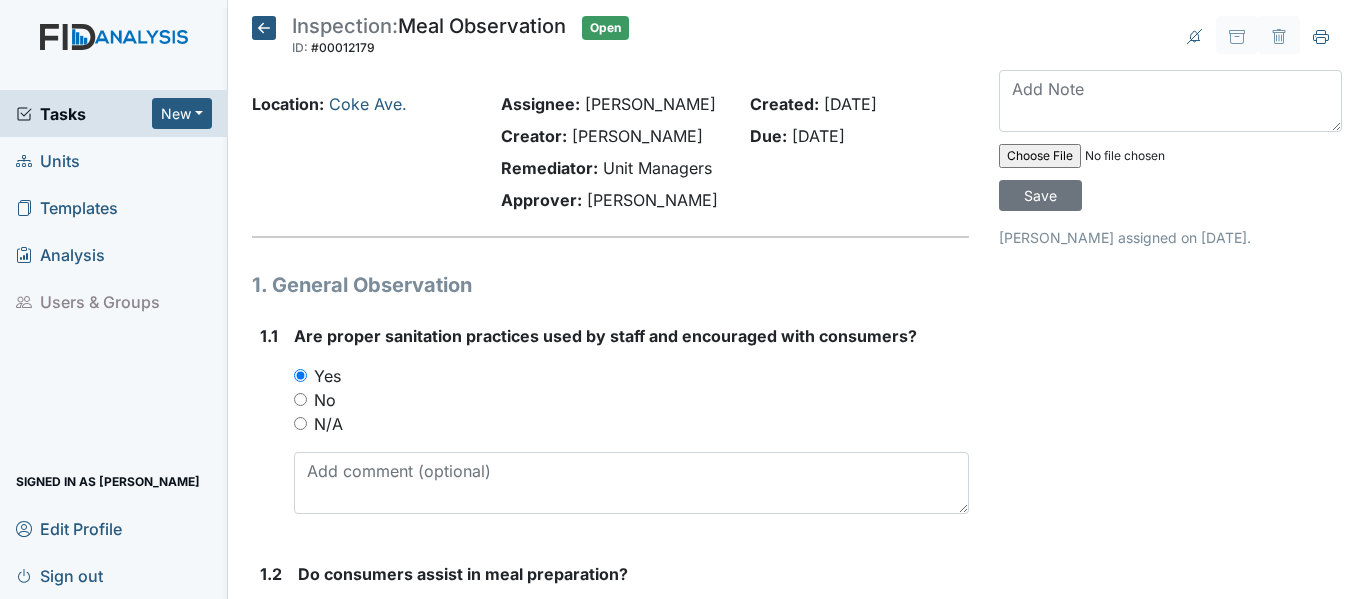 scroll, scrollTop: 0, scrollLeft: 0, axis: both 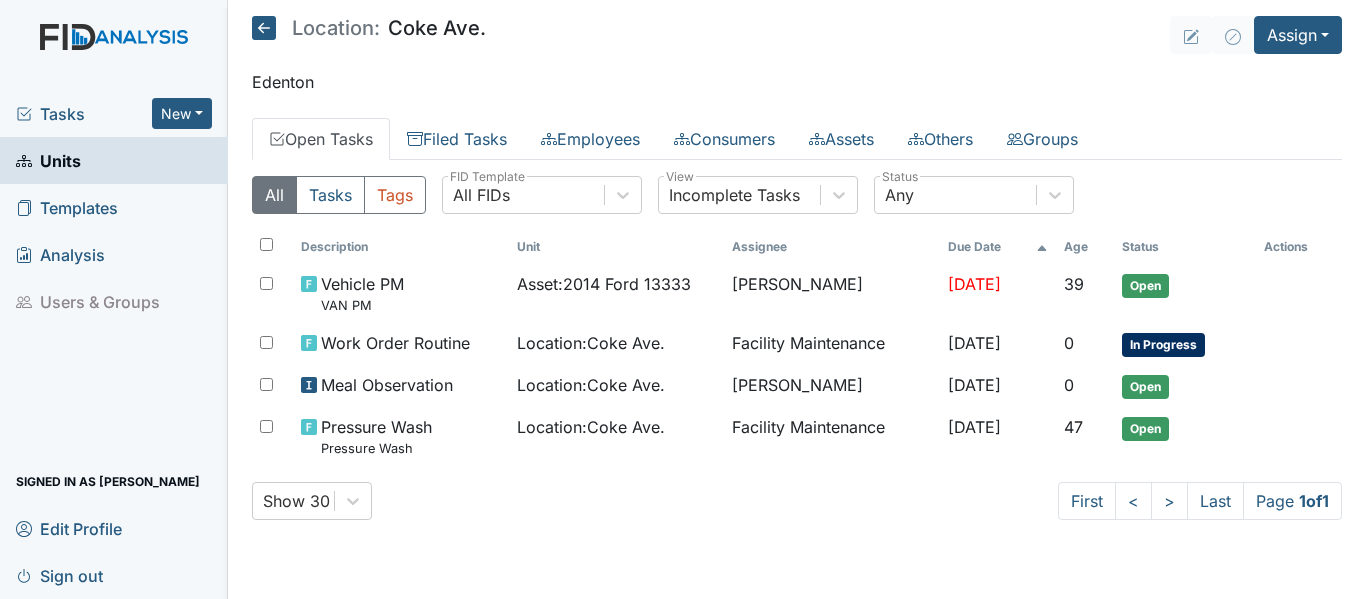 click on "Tasks" at bounding box center (84, 114) 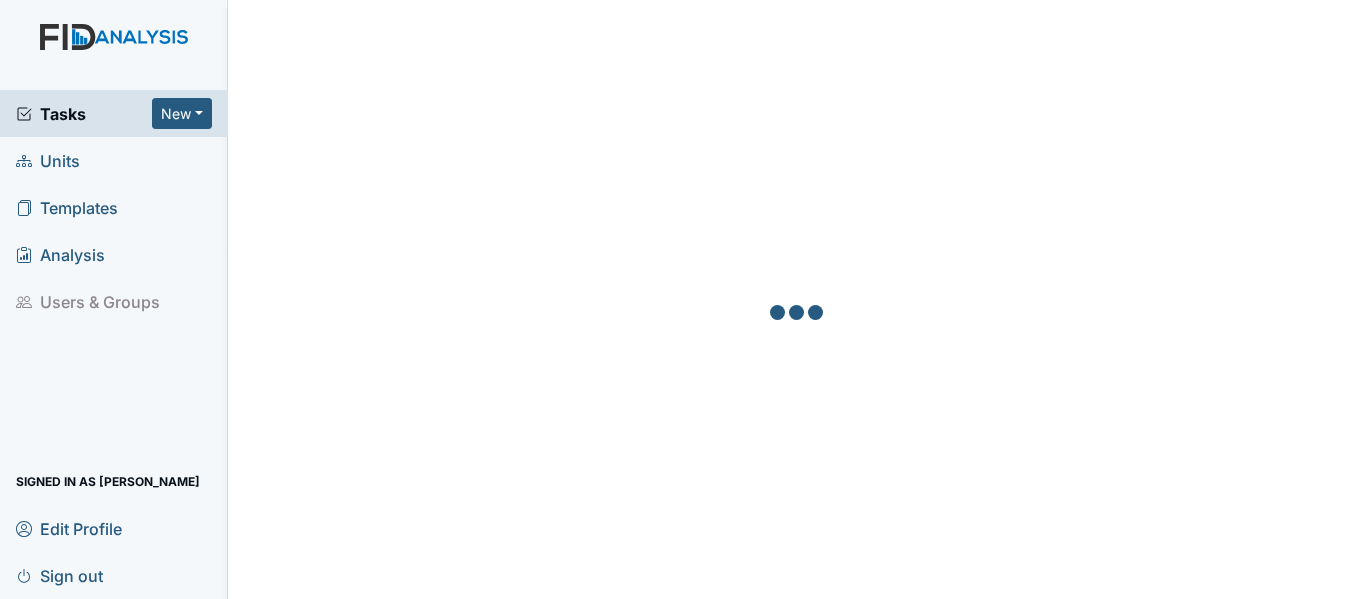 scroll, scrollTop: 0, scrollLeft: 0, axis: both 